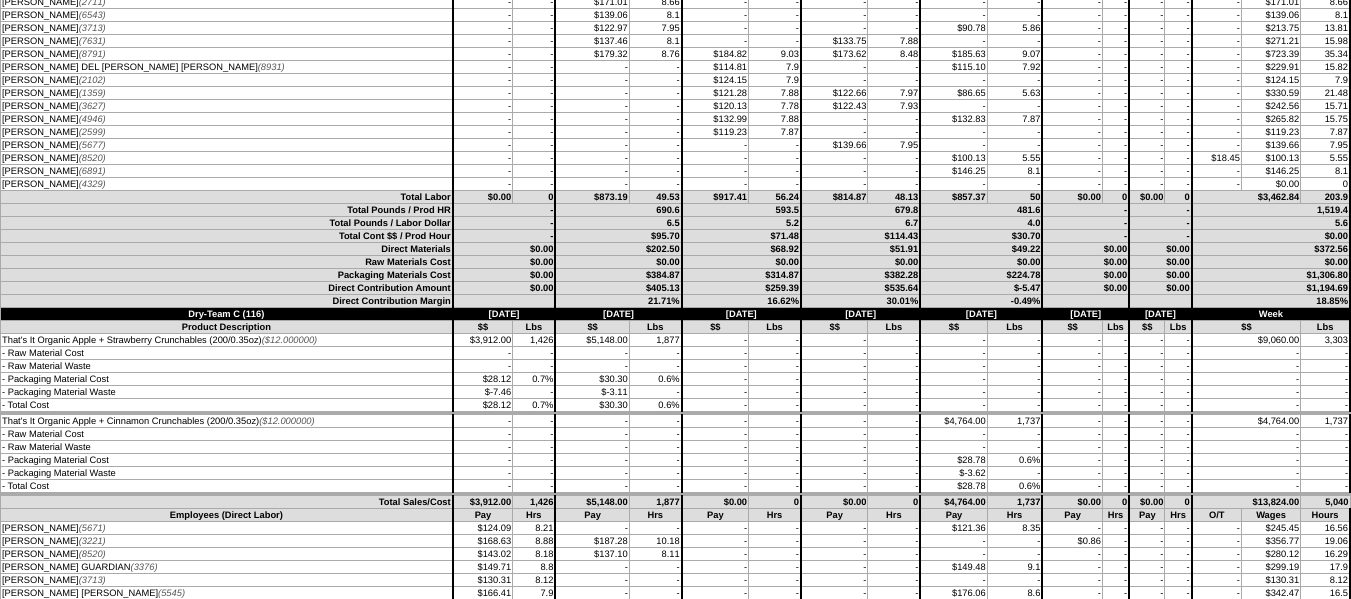 scroll, scrollTop: 1600, scrollLeft: 0, axis: vertical 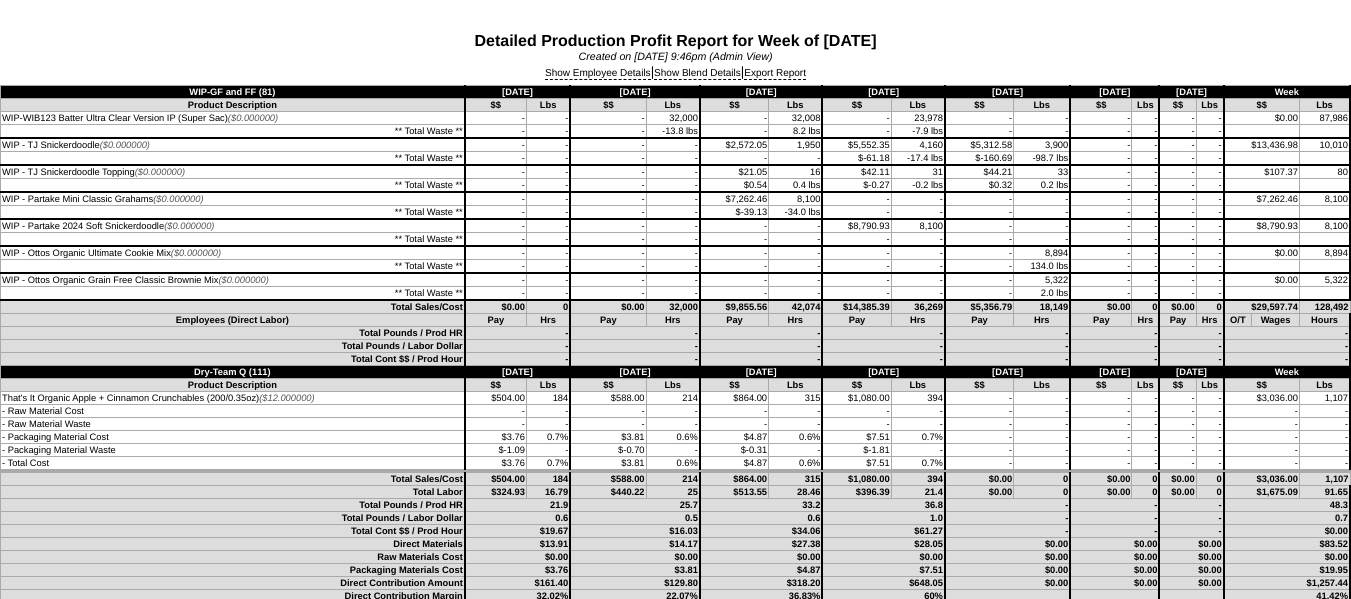 click on "Show Employee Details" at bounding box center [598, 74] 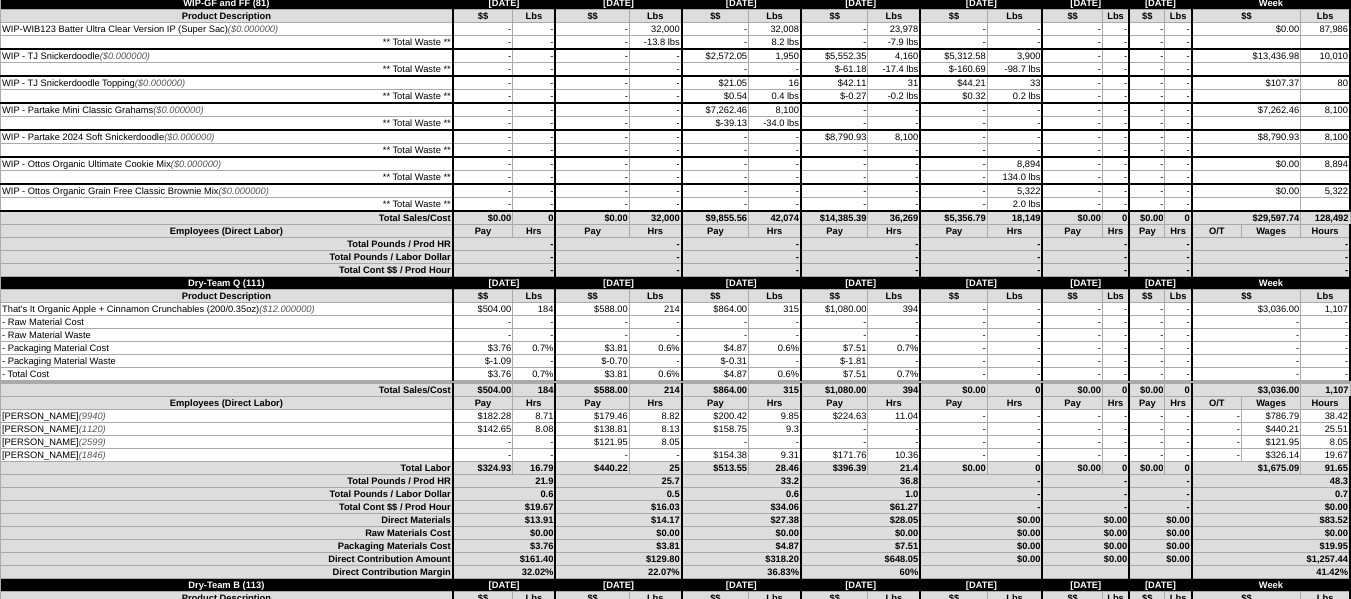 scroll, scrollTop: 0, scrollLeft: 0, axis: both 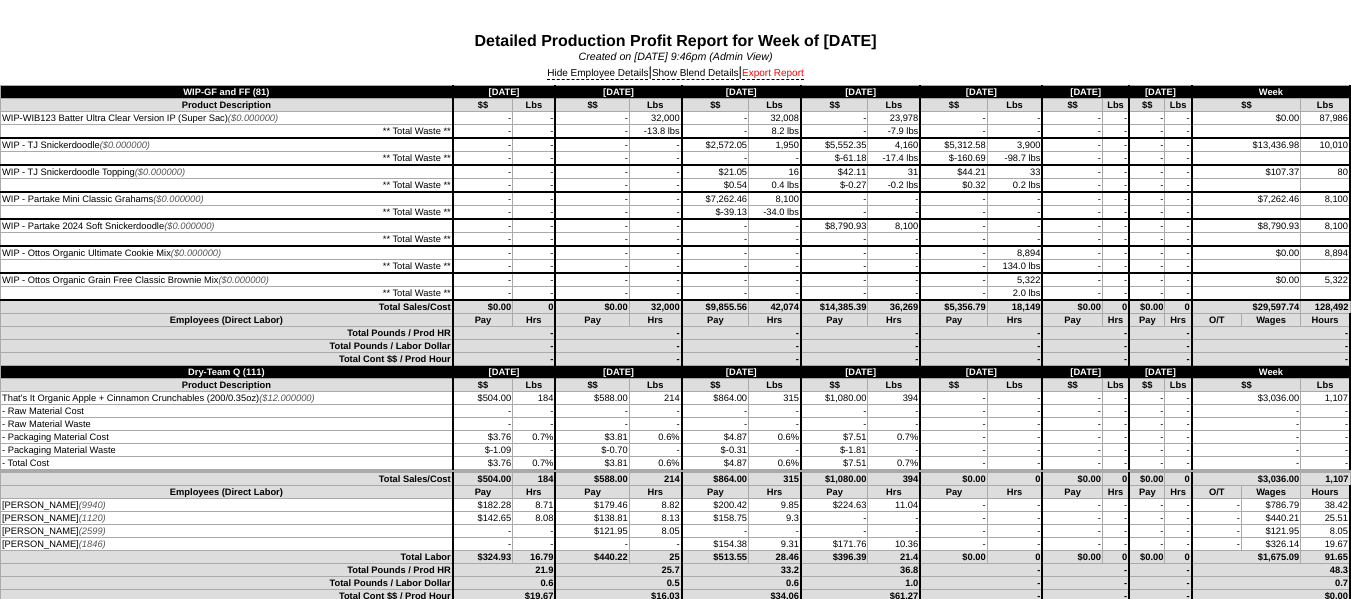 click on "Export Report" at bounding box center [773, 74] 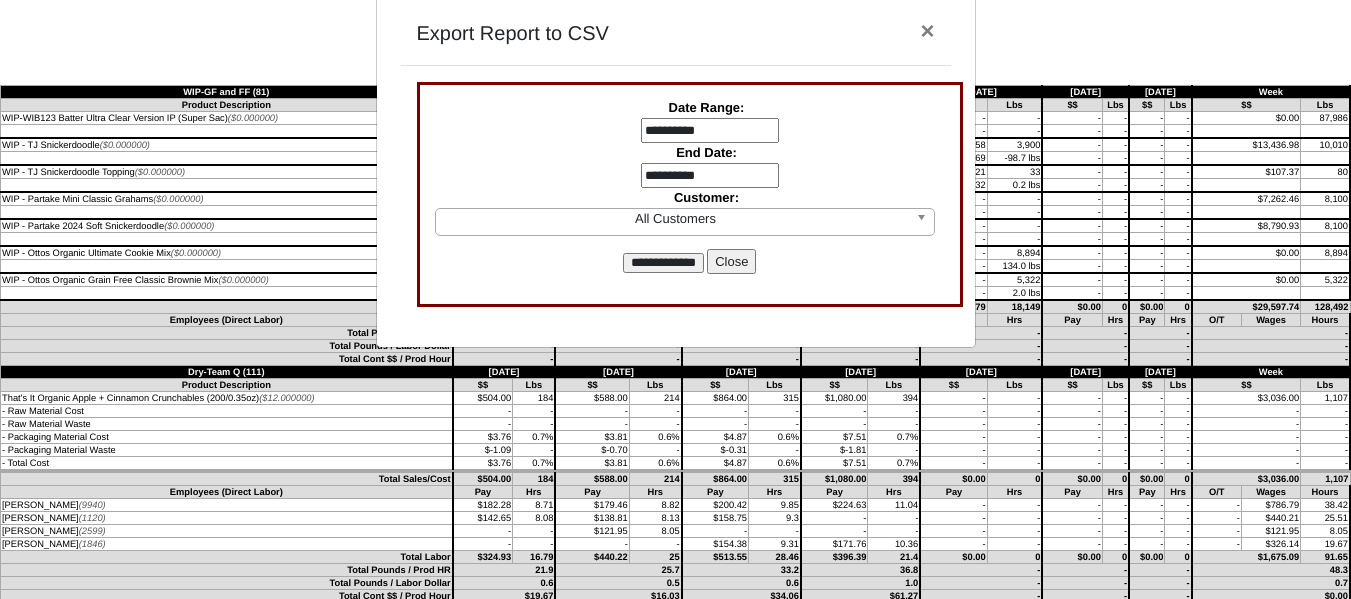 click on "**********" at bounding box center [710, 131] 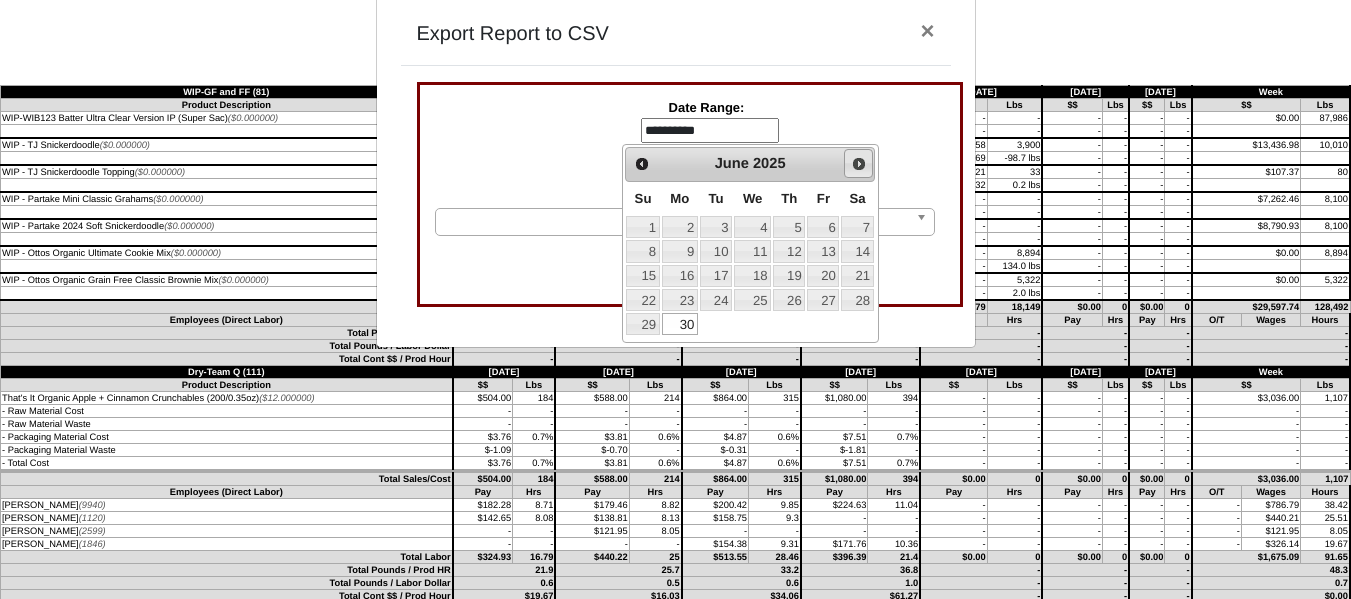 click on "Next" at bounding box center (858, 163) 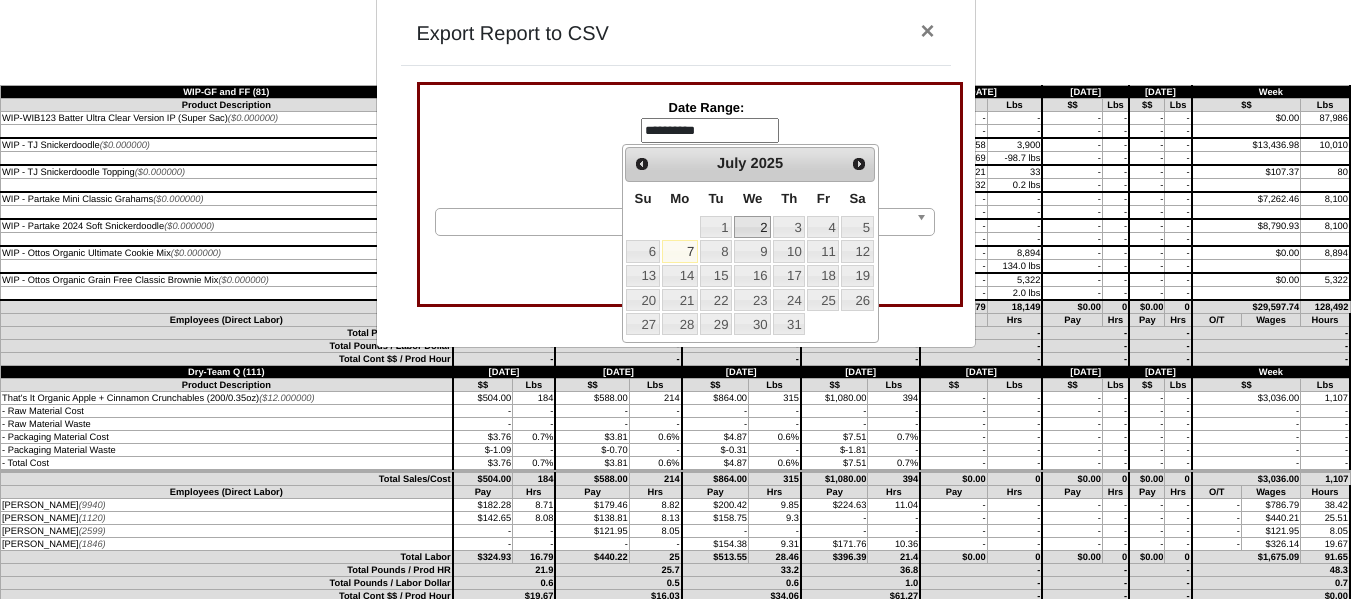 click on "2" at bounding box center [752, 227] 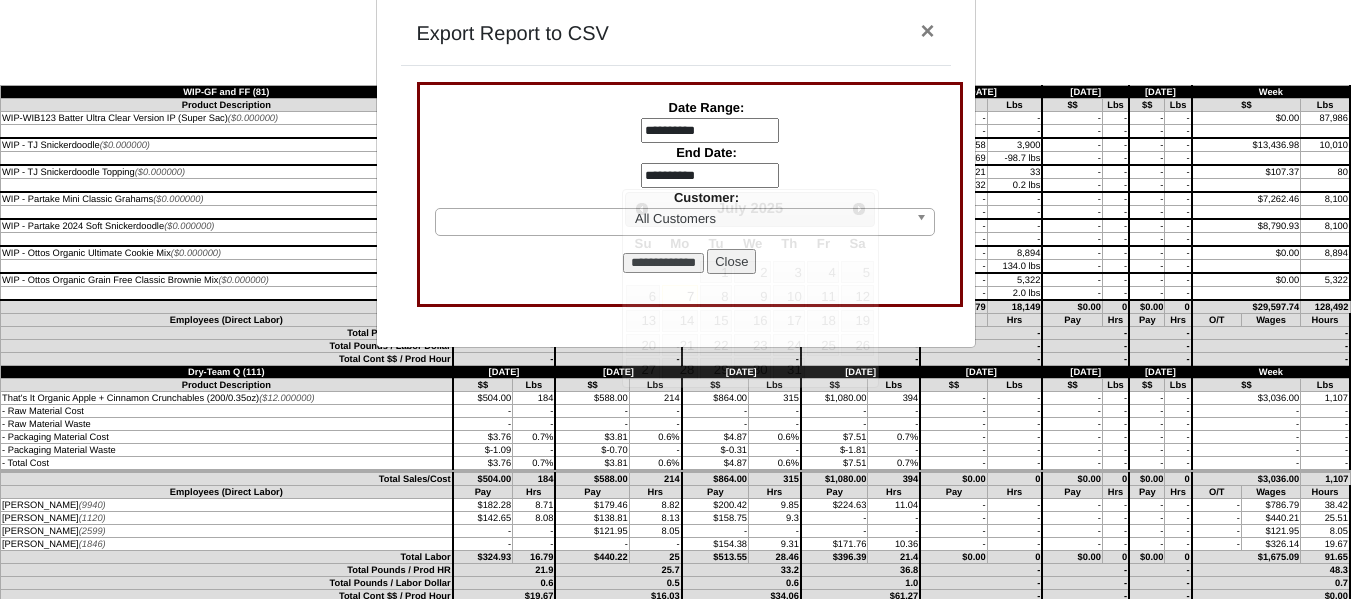 click on "**********" at bounding box center (710, 176) 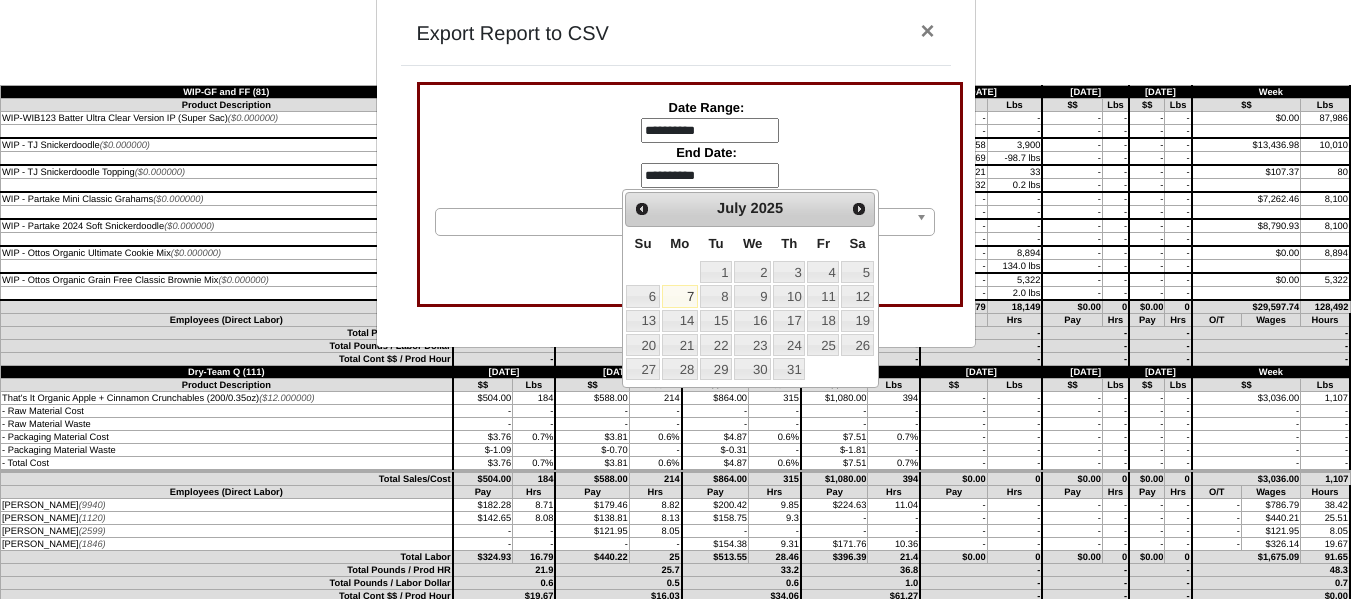 click on "2" at bounding box center [752, 272] 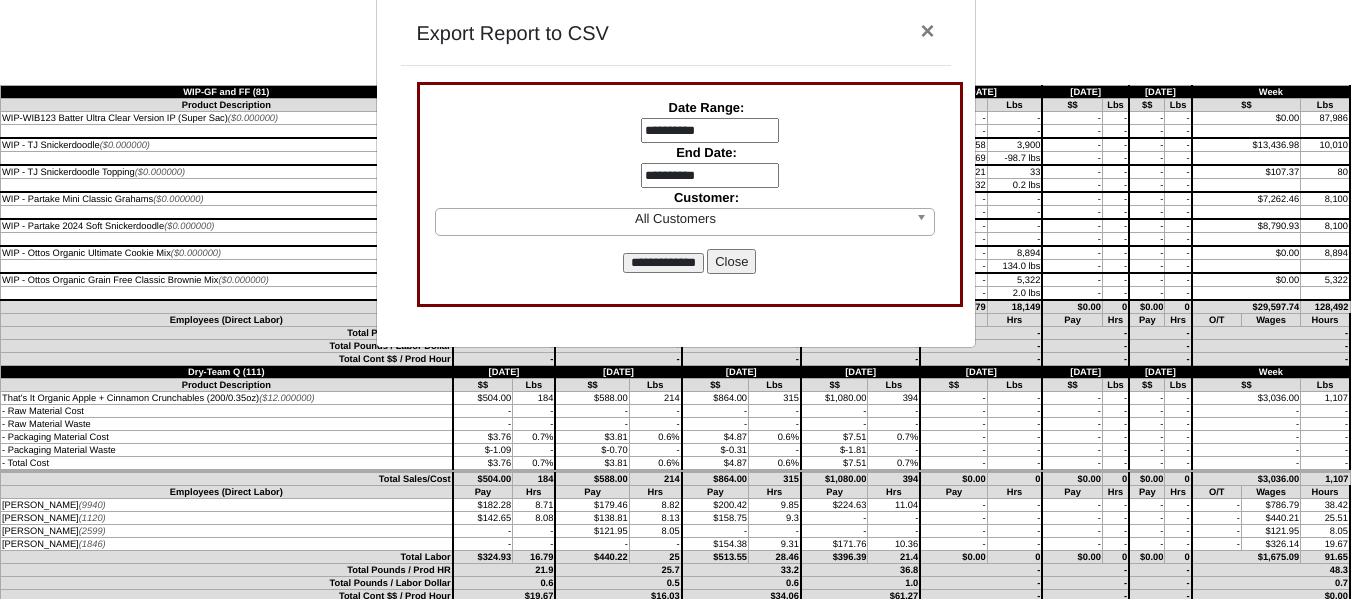 click on "**********" at bounding box center (663, 263) 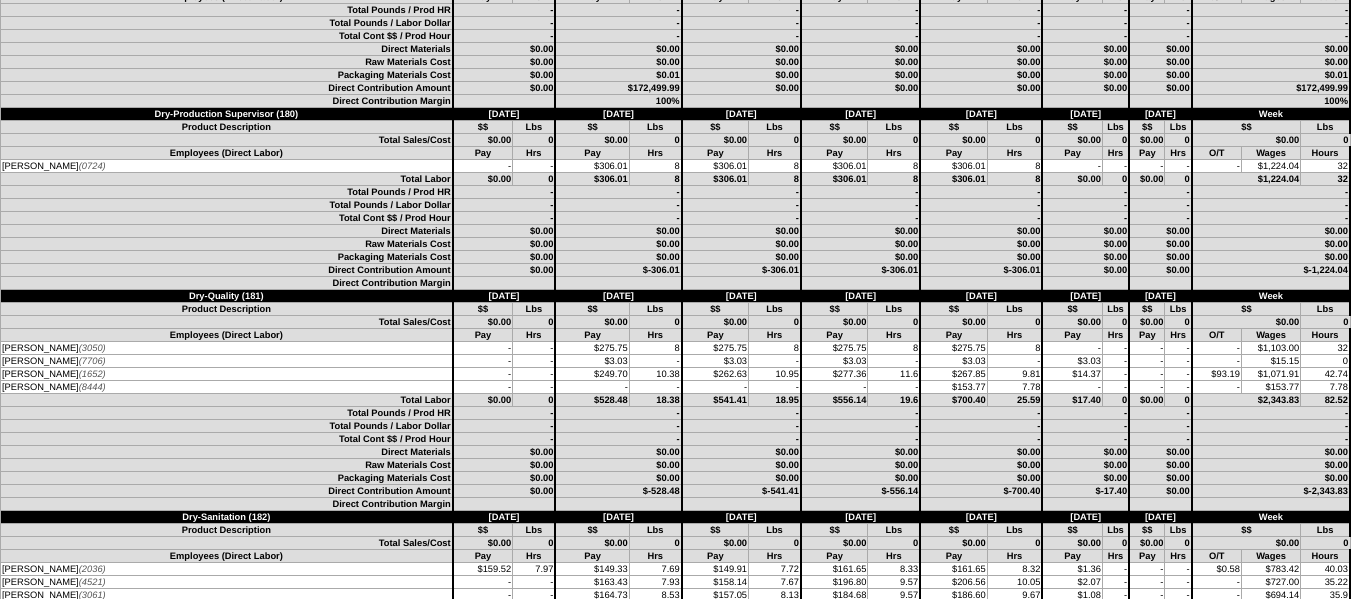 scroll, scrollTop: 4700, scrollLeft: 0, axis: vertical 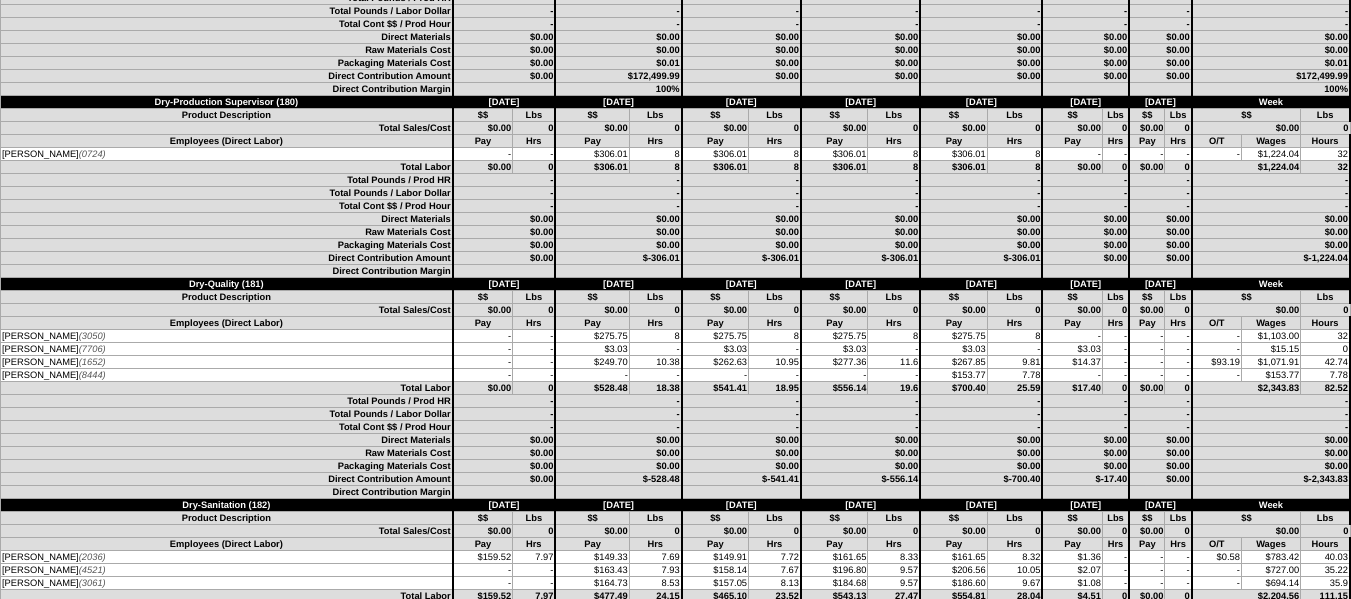 click on "$0.00" at bounding box center [860, 219] 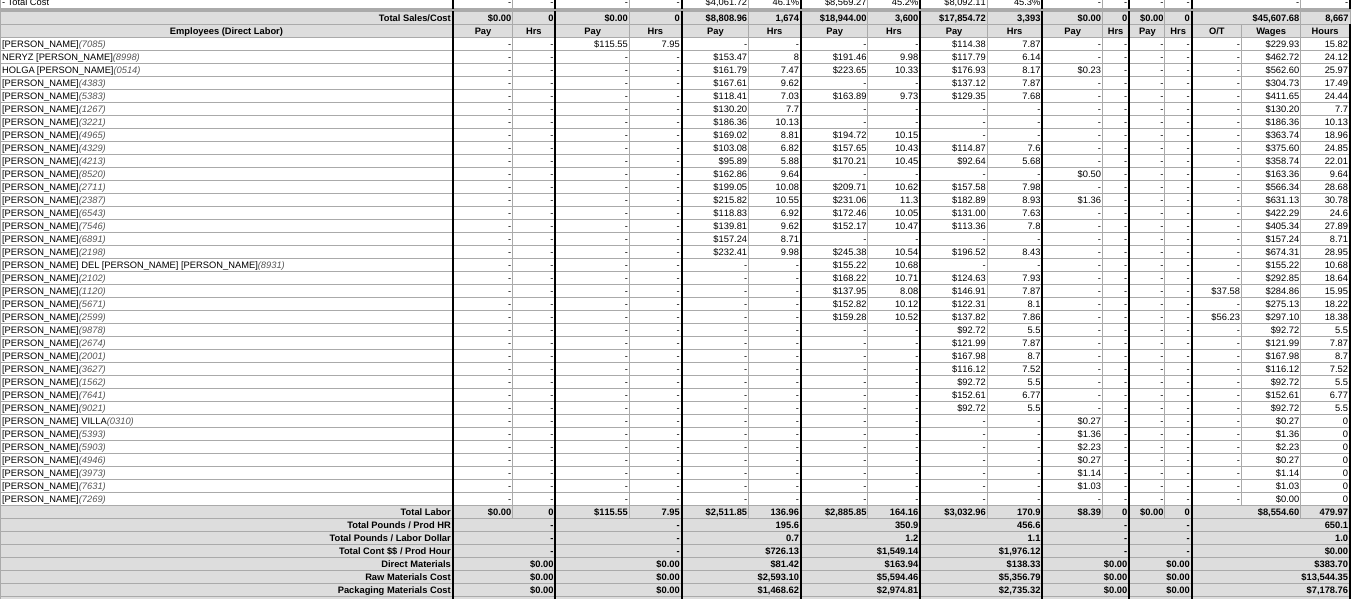 scroll, scrollTop: 0, scrollLeft: 0, axis: both 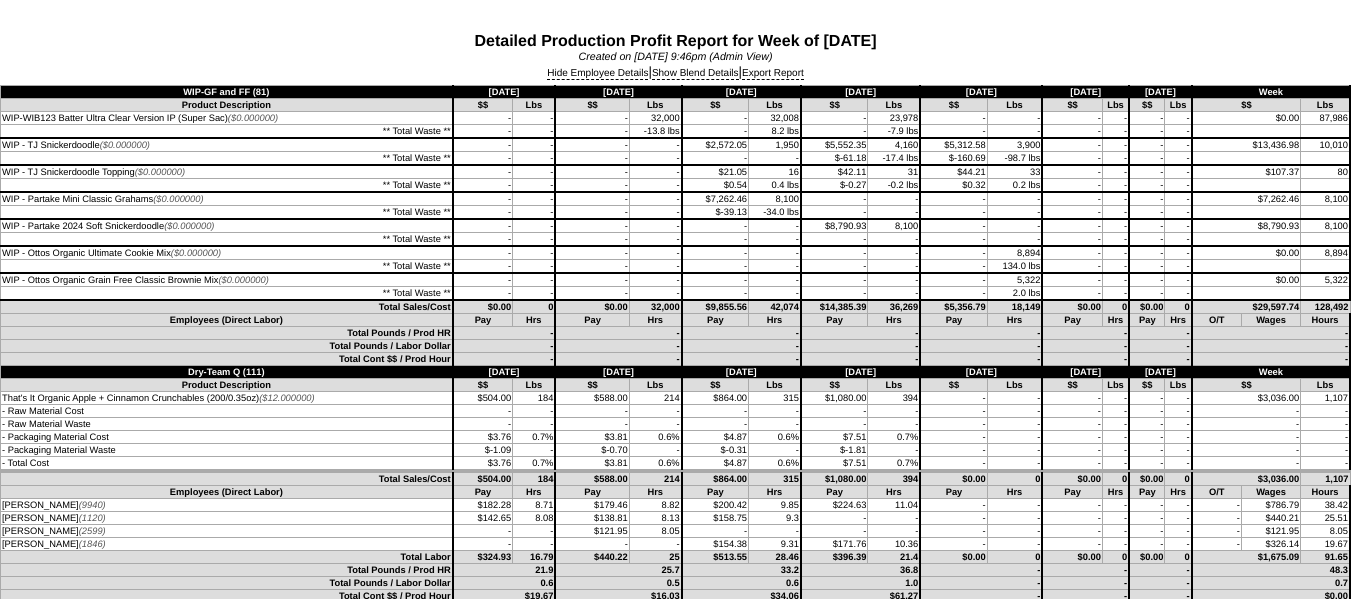click on "-" at bounding box center (715, 240) 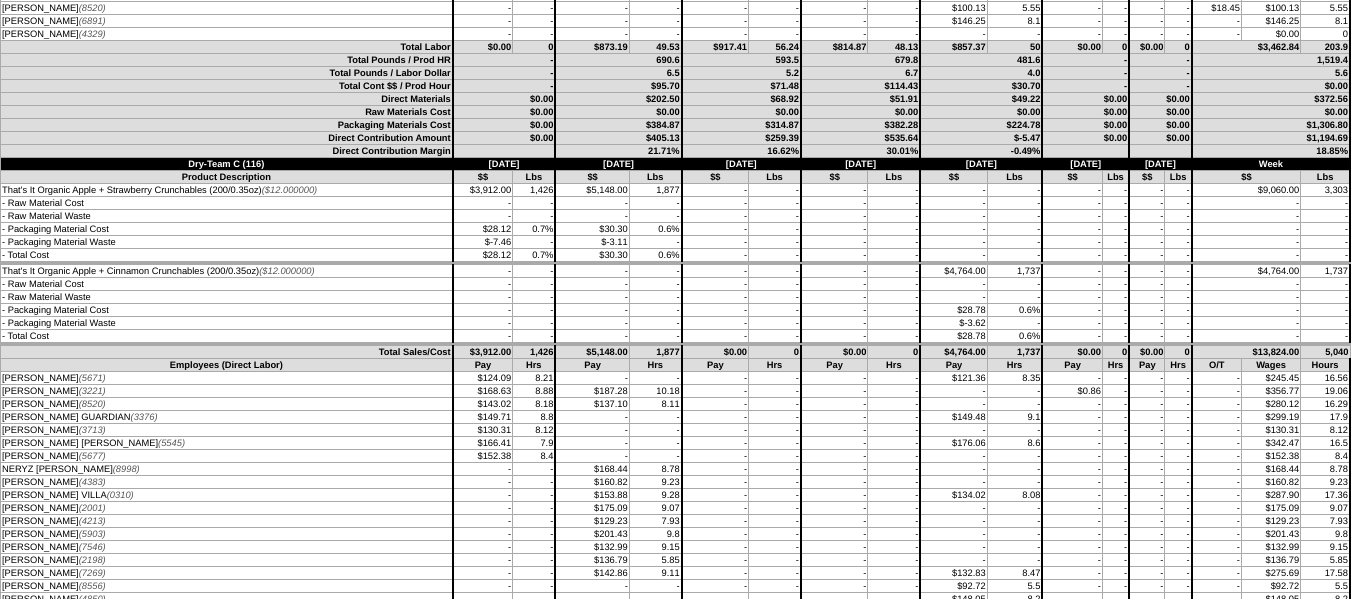 scroll, scrollTop: 0, scrollLeft: 0, axis: both 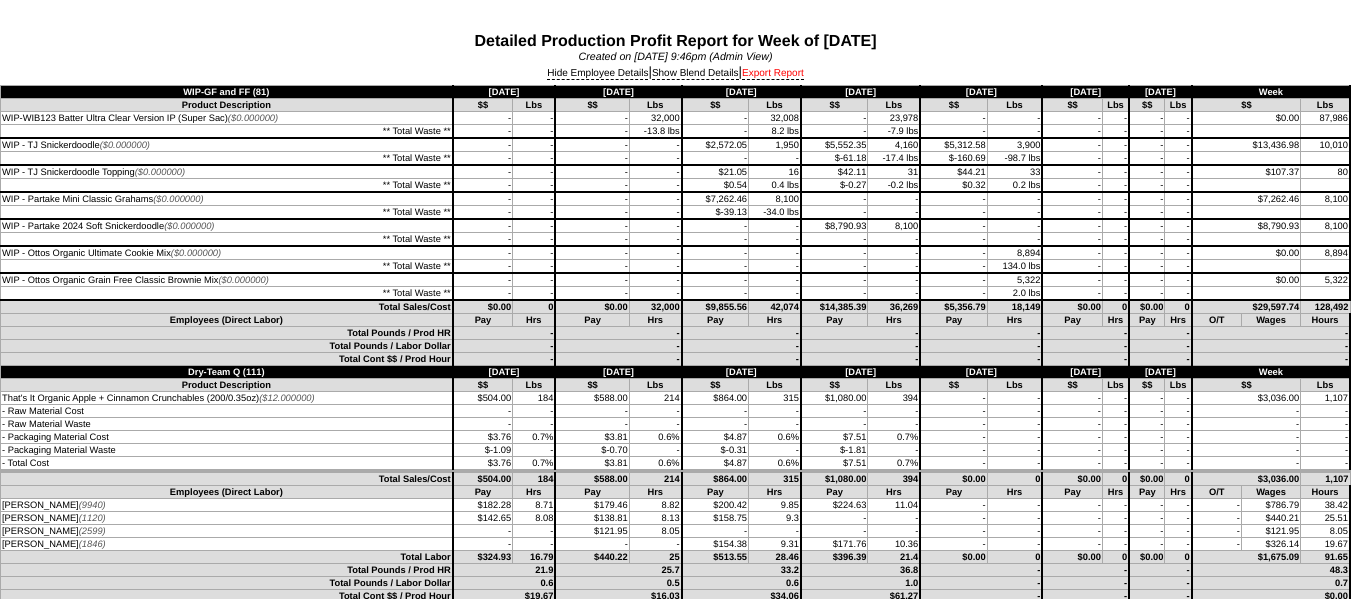 click on "Export Report" at bounding box center [773, 74] 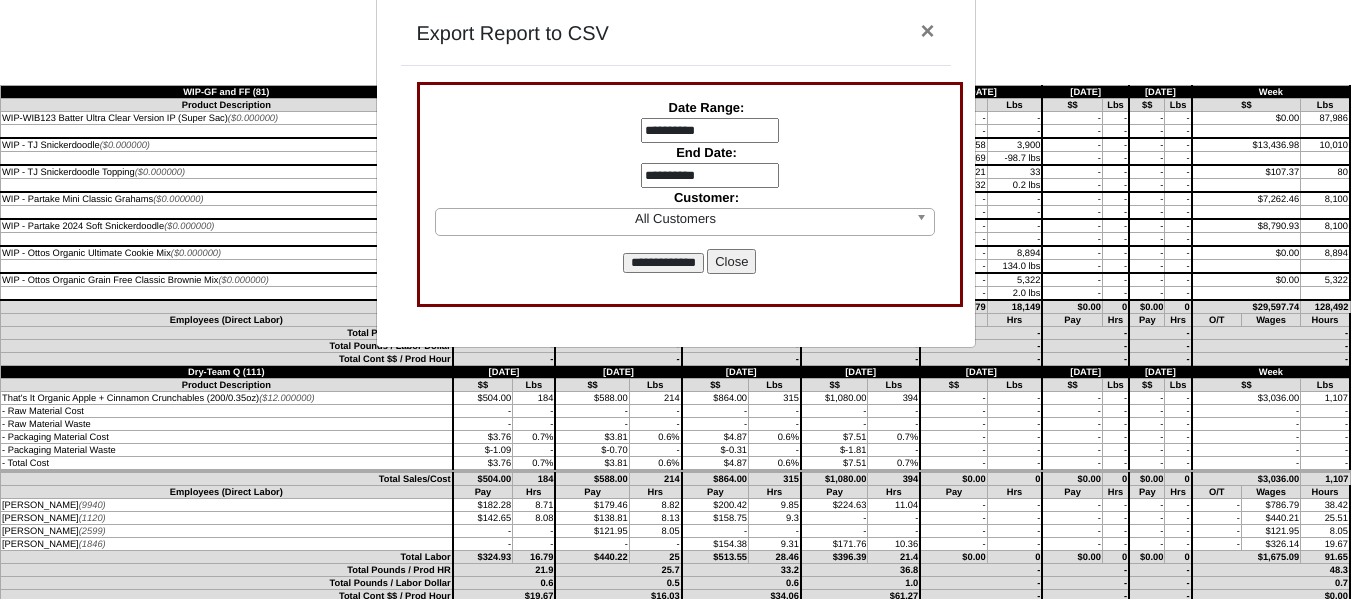 click on "**********" at bounding box center [710, 131] 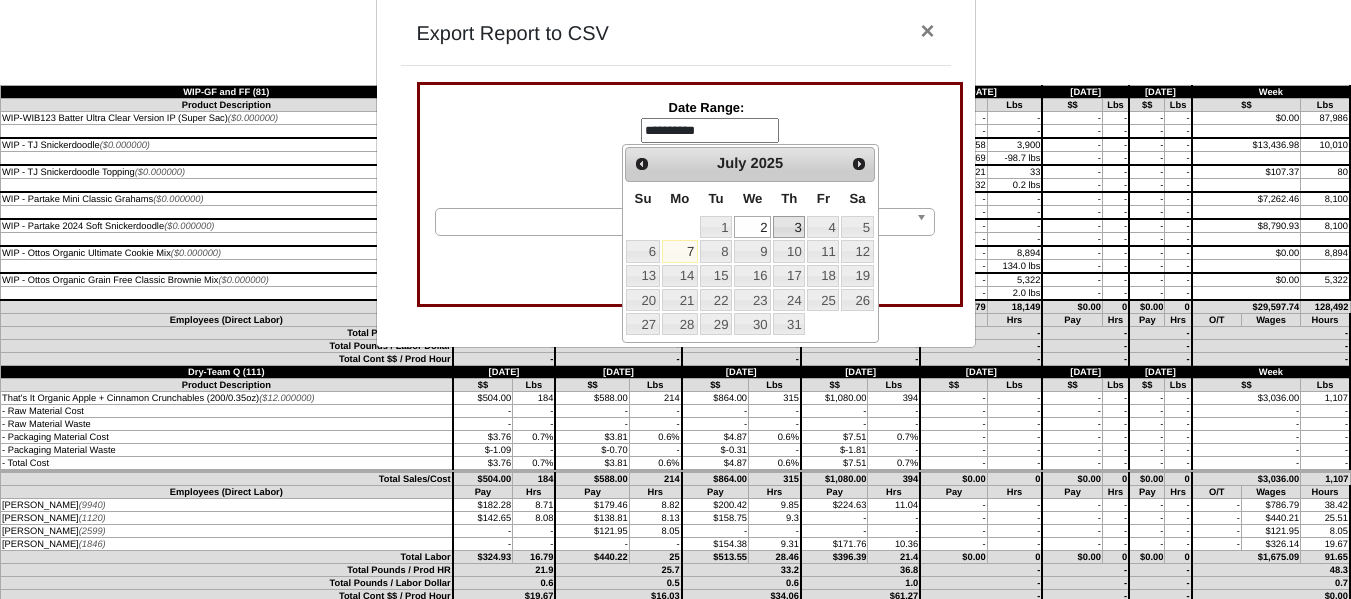click on "3" at bounding box center (789, 227) 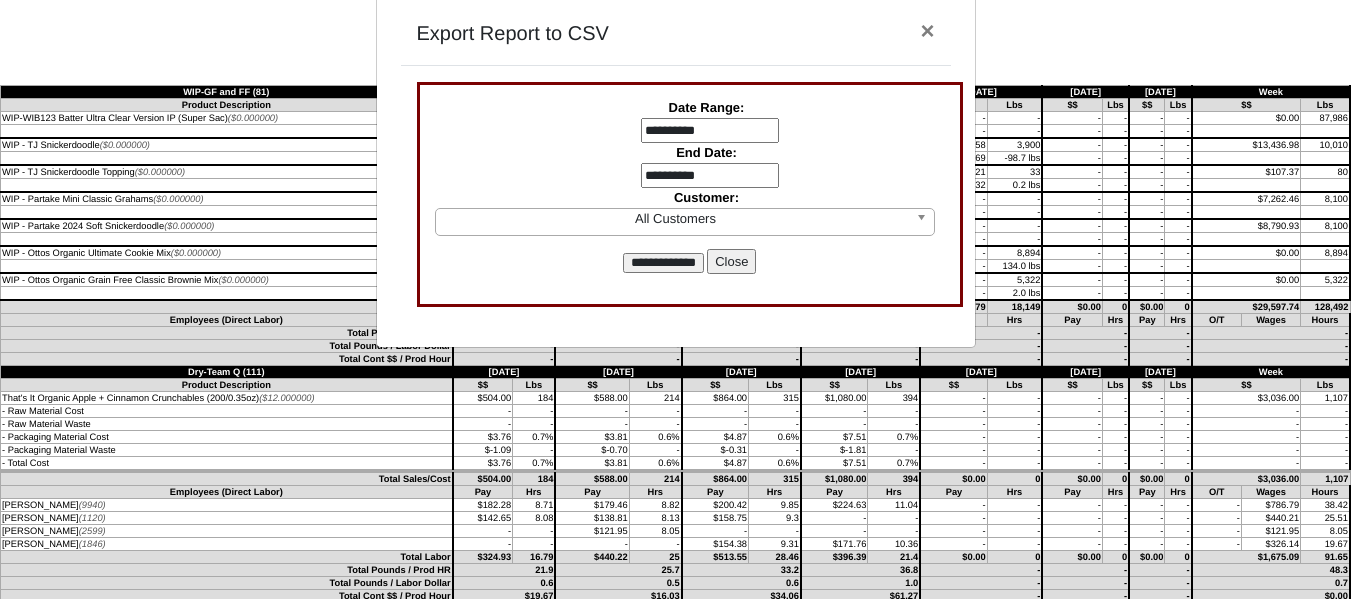 click on "**********" at bounding box center (710, 176) 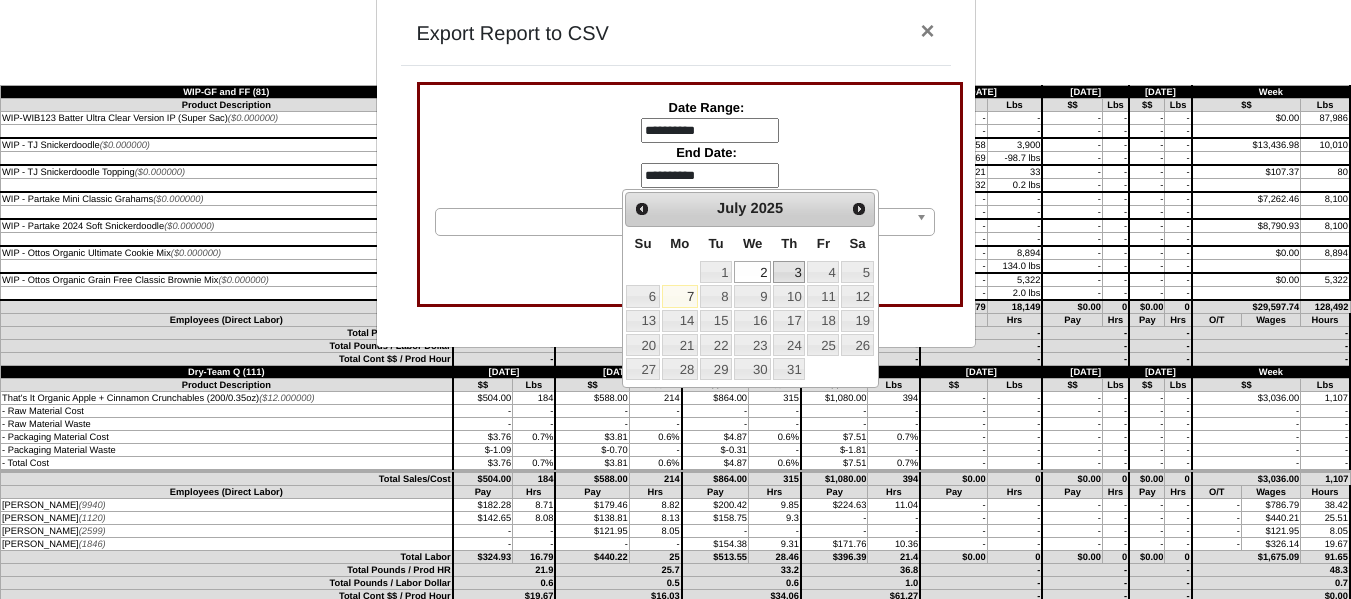click on "3" at bounding box center [789, 272] 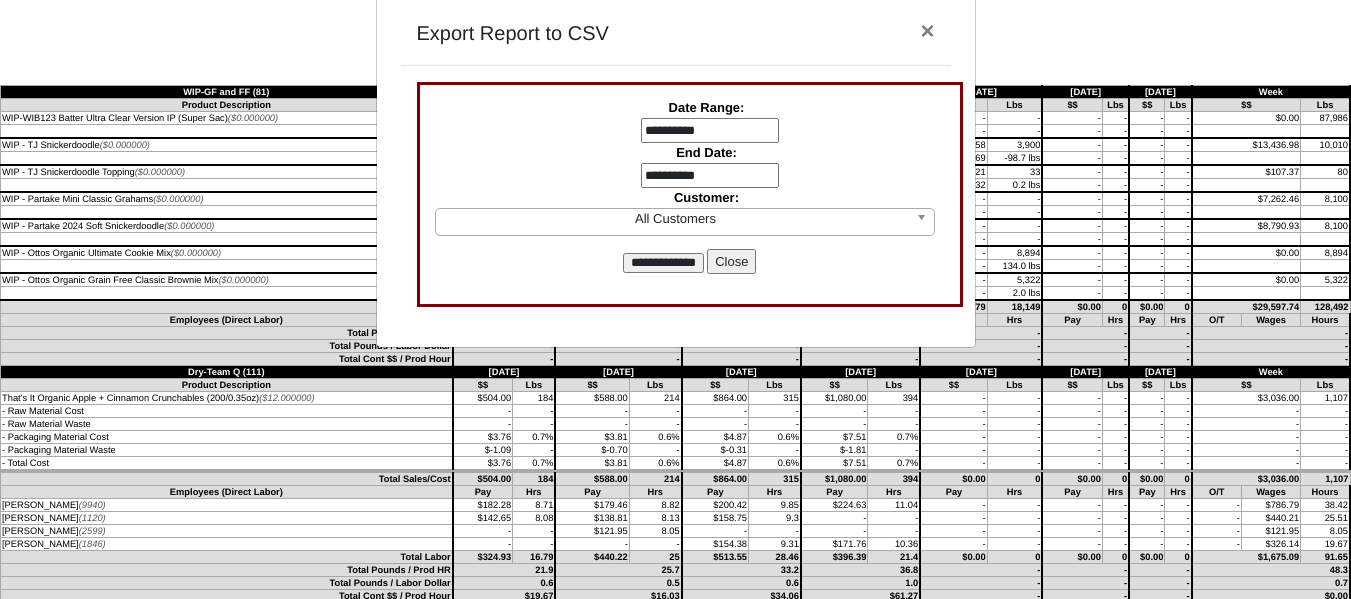 click on "**********" at bounding box center [663, 263] 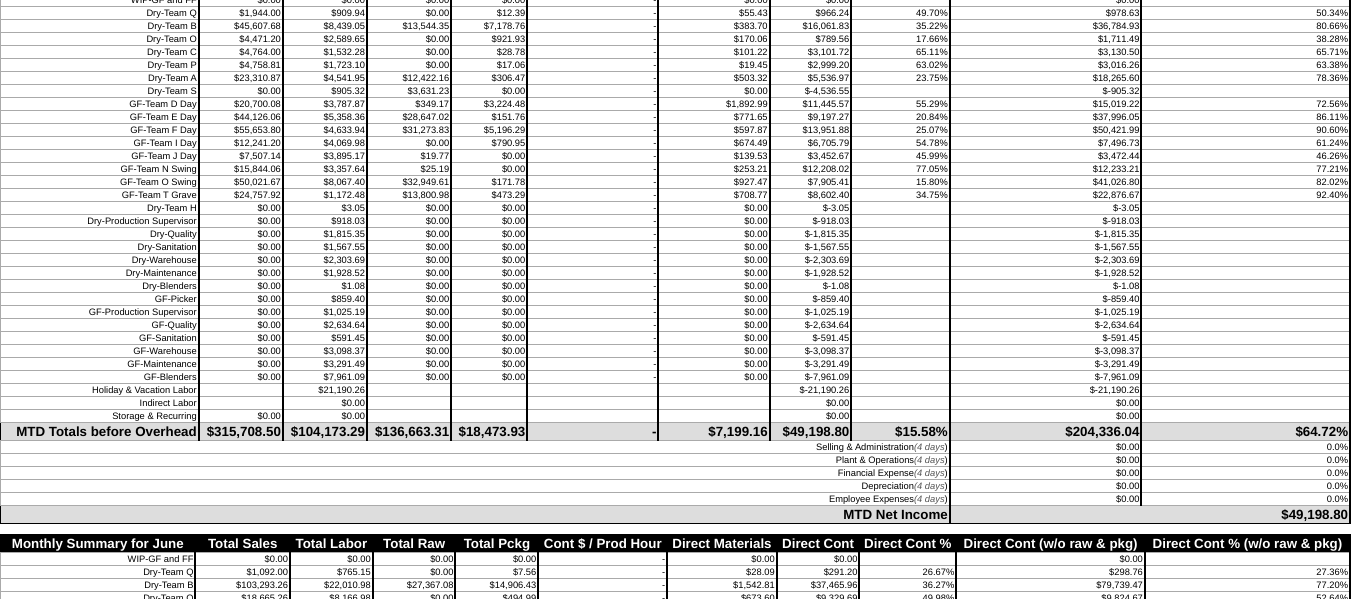 scroll, scrollTop: 7188, scrollLeft: 0, axis: vertical 